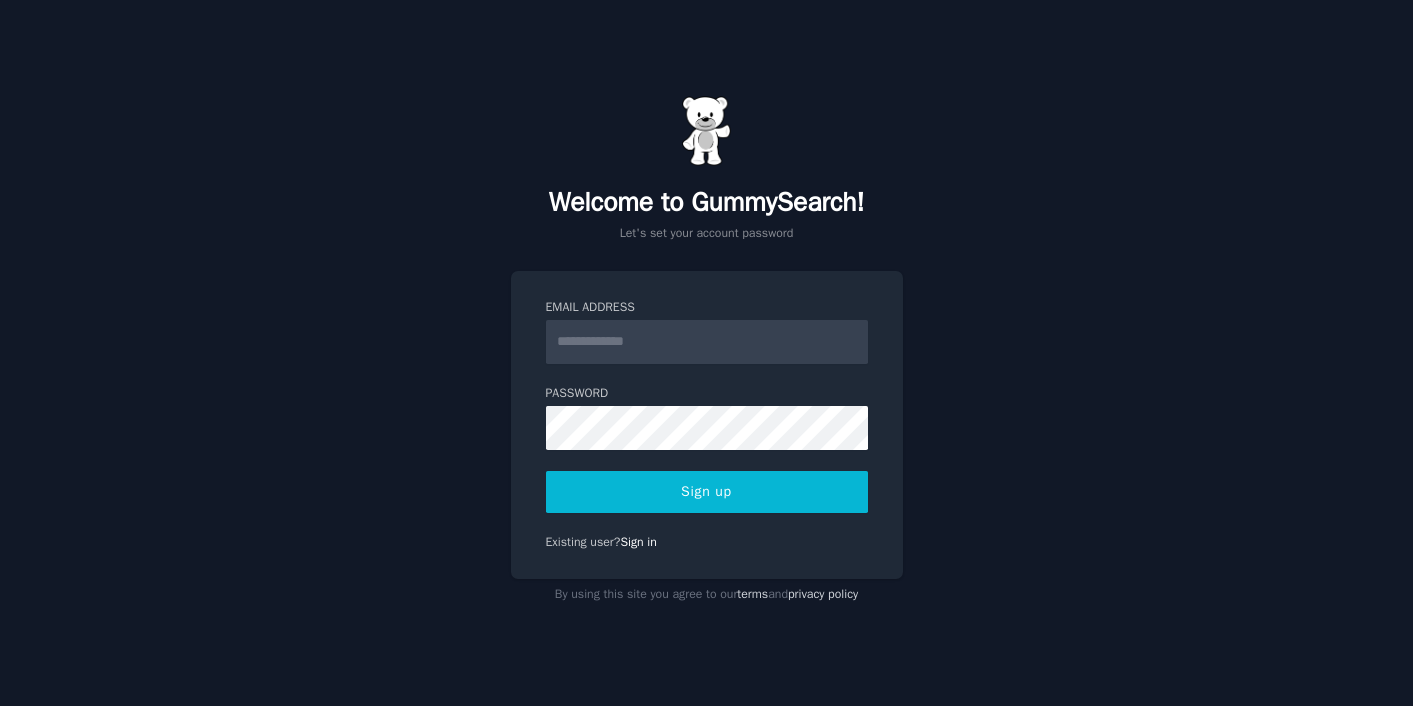 scroll, scrollTop: 0, scrollLeft: 0, axis: both 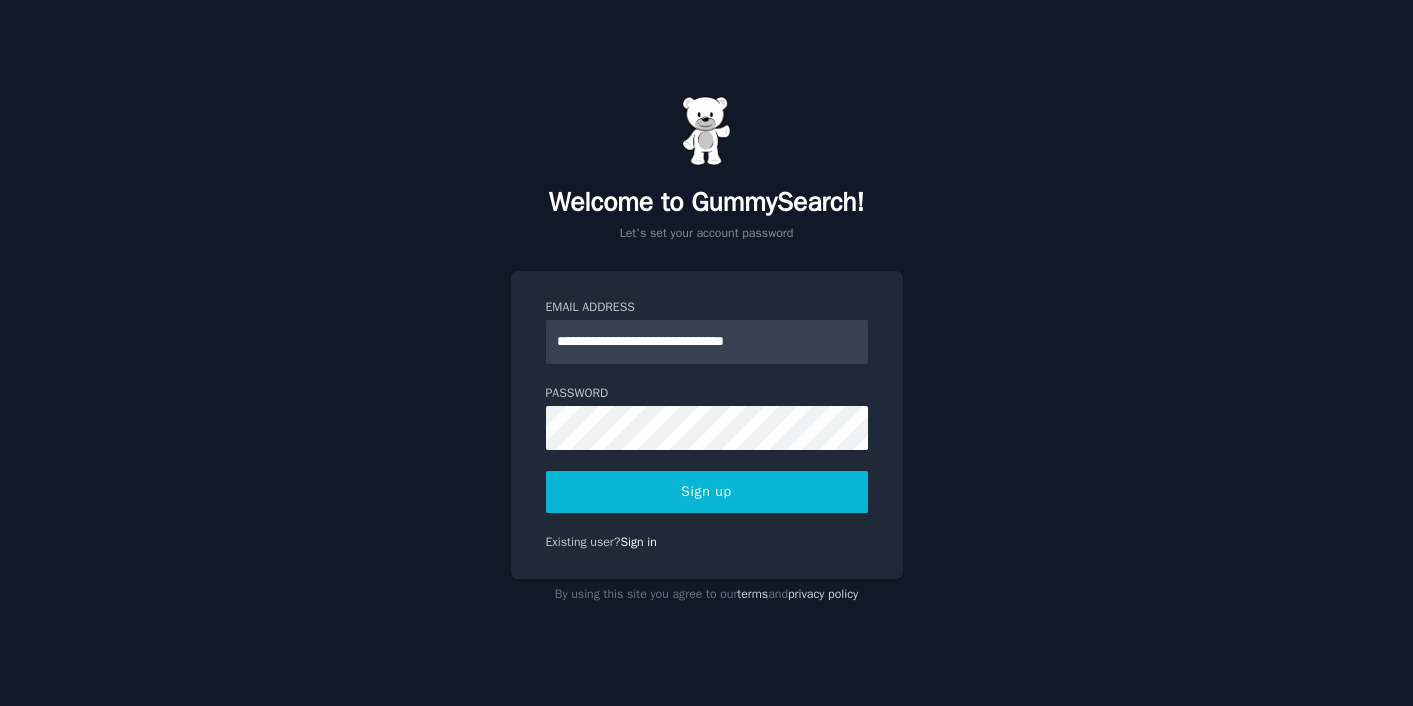 type on "**********" 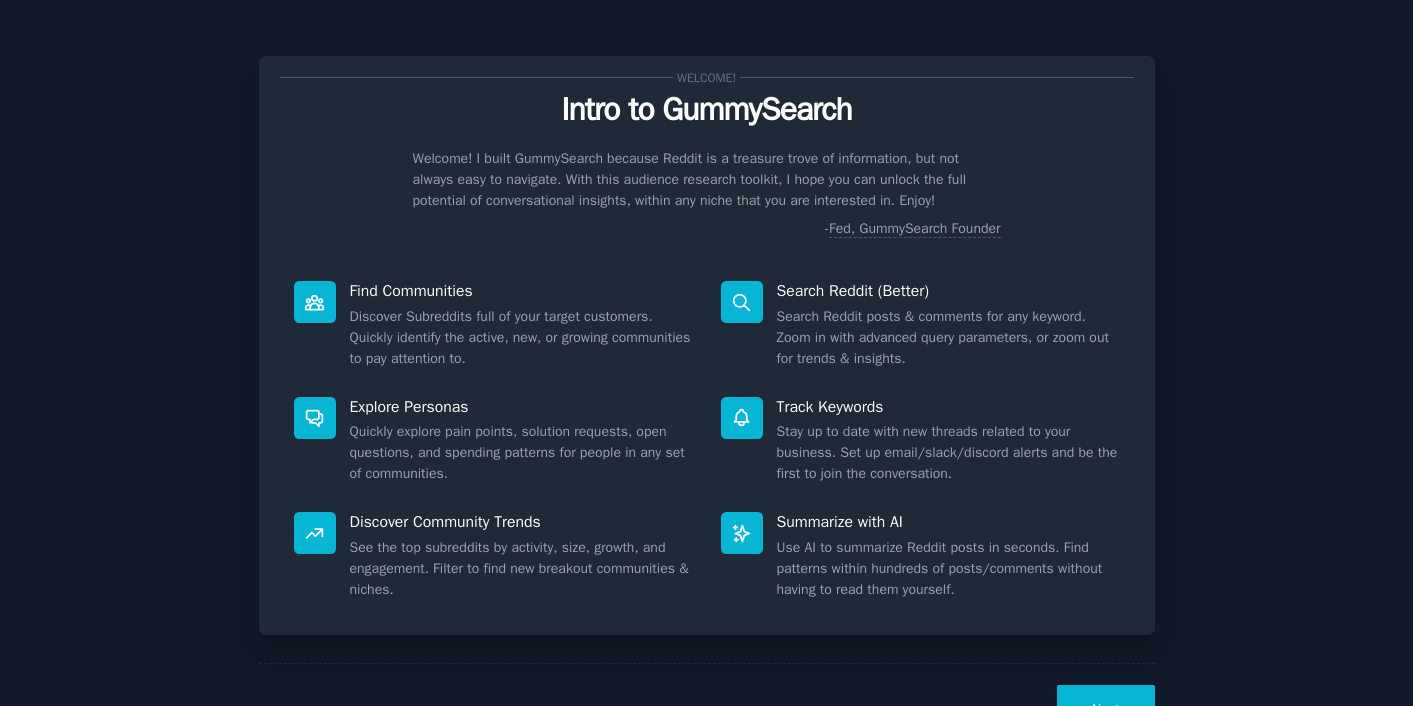 scroll, scrollTop: 0, scrollLeft: 0, axis: both 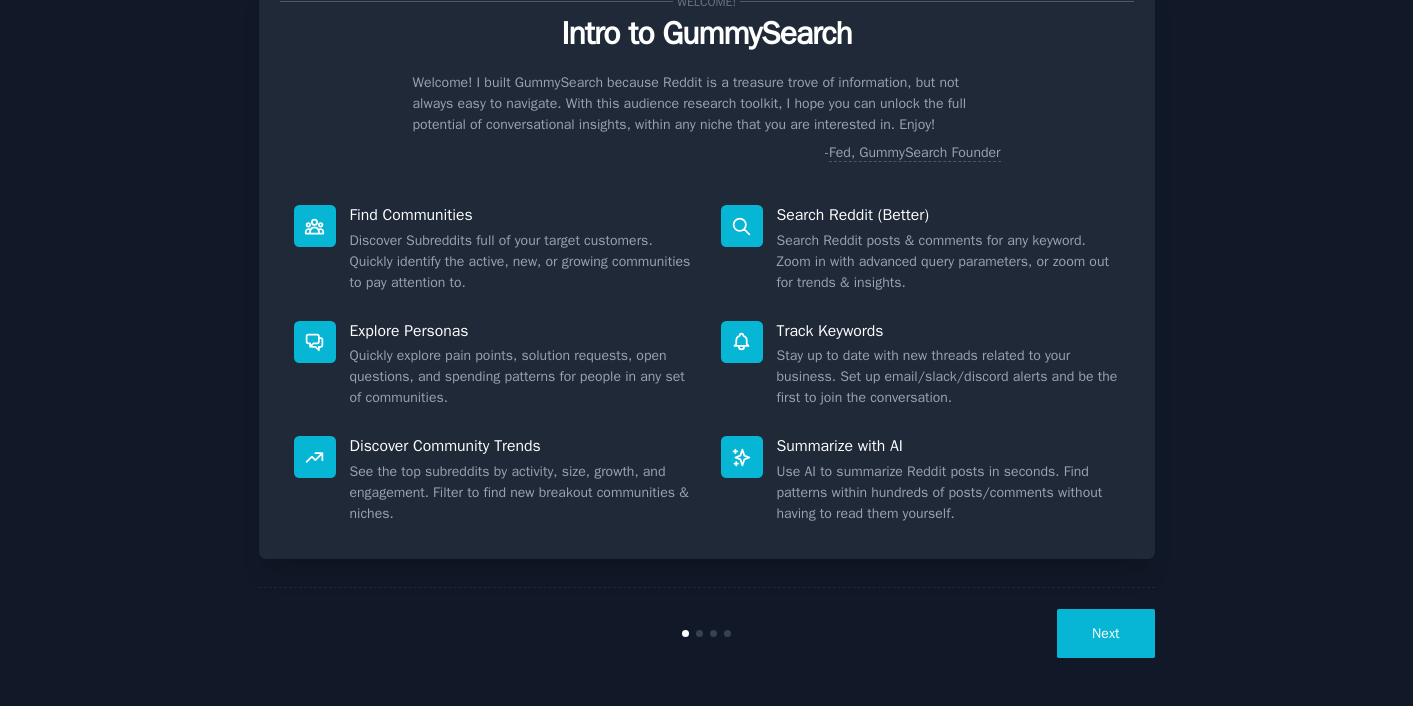click on "Next" at bounding box center [1105, 633] 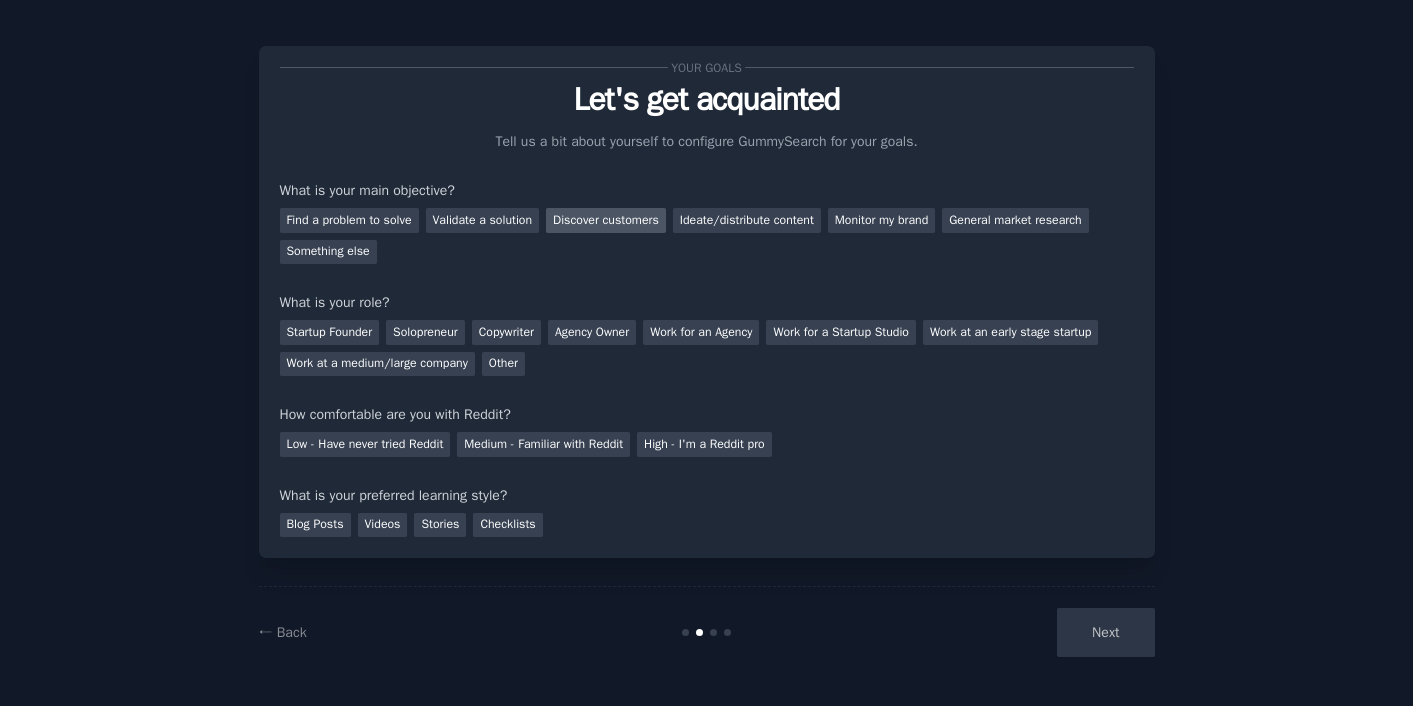 click on "Discover customers" at bounding box center [606, 220] 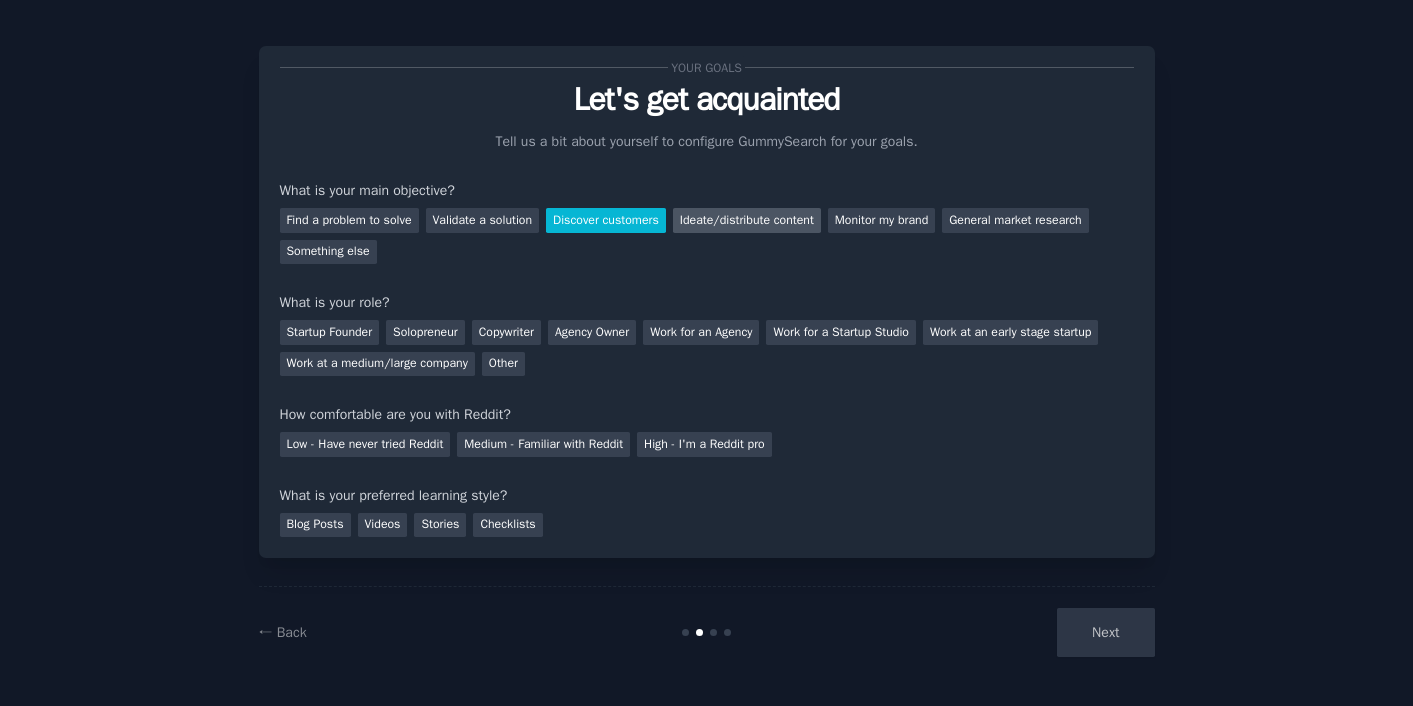 click on "Ideate/distribute content" at bounding box center [747, 220] 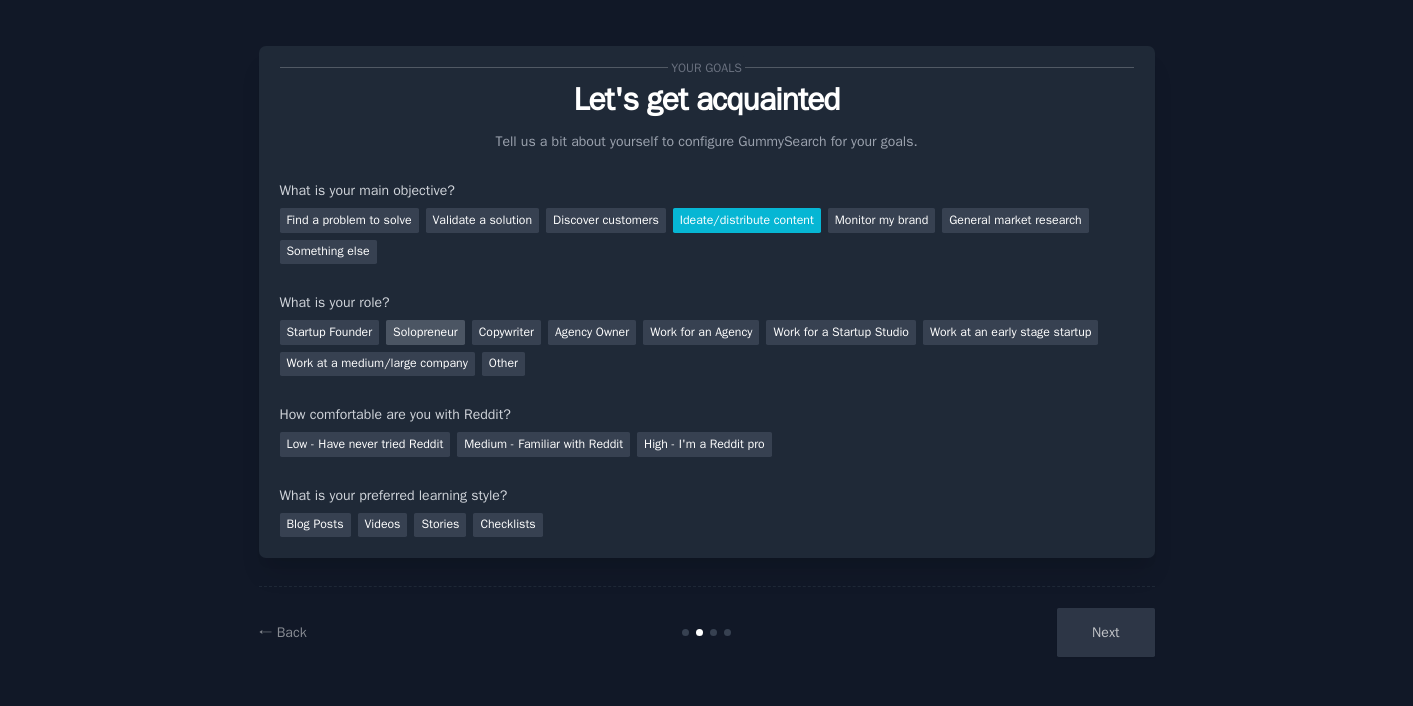 click on "Solopreneur" at bounding box center (425, 332) 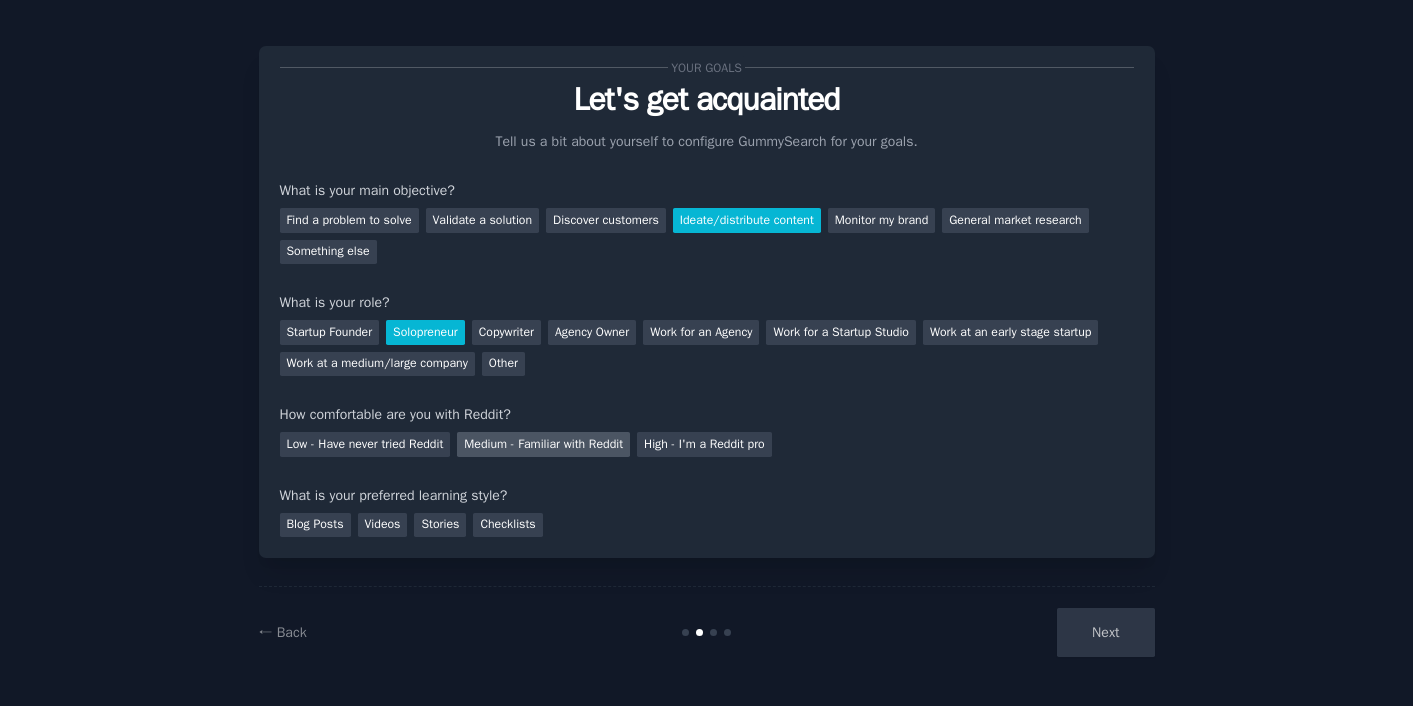 click on "Medium - Familiar with Reddit" at bounding box center [543, 444] 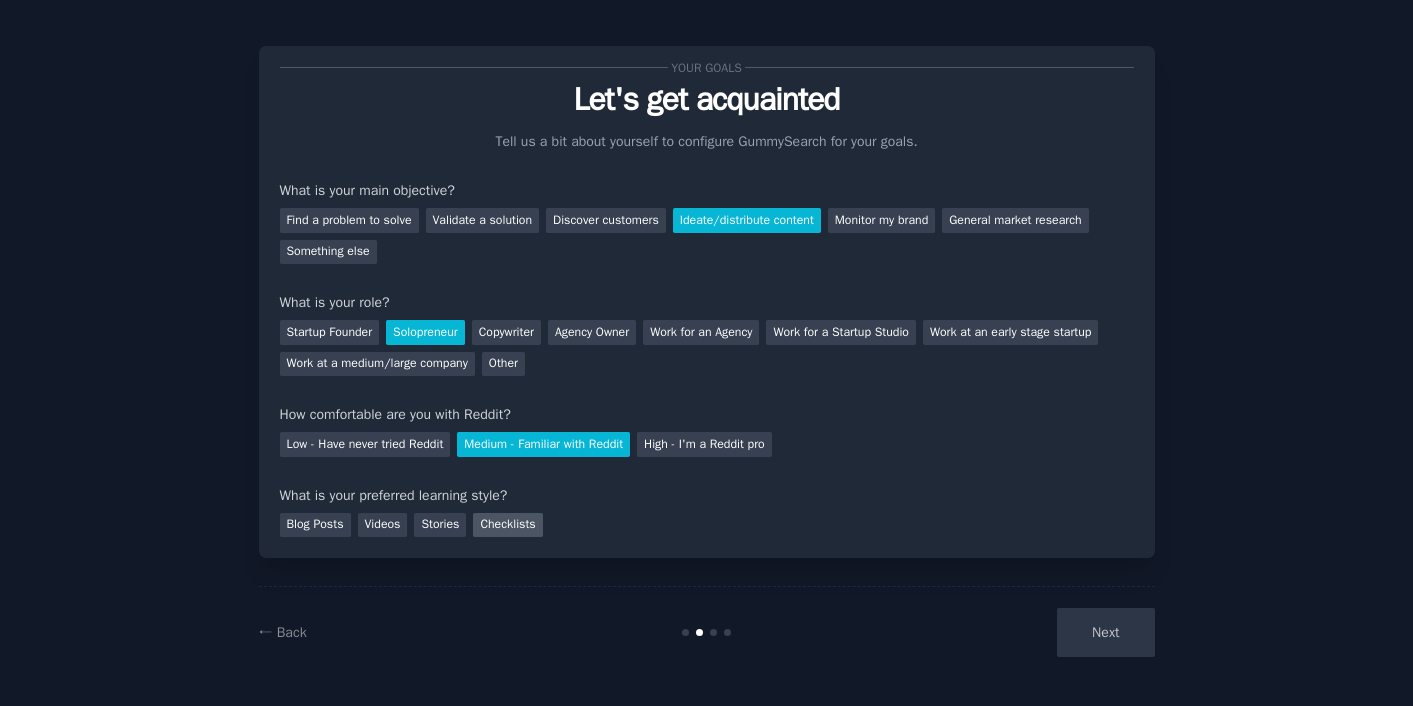 click on "Checklists" at bounding box center [507, 525] 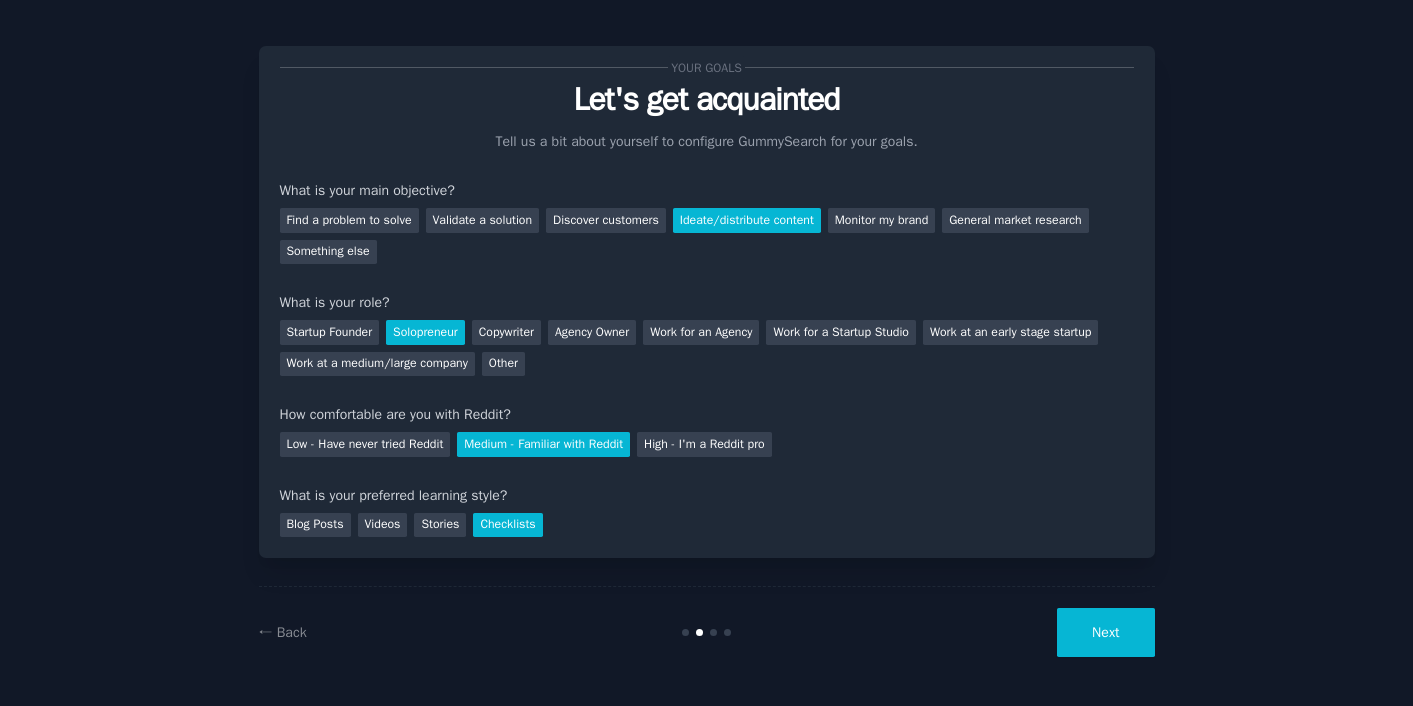 click on "Next" at bounding box center (1105, 632) 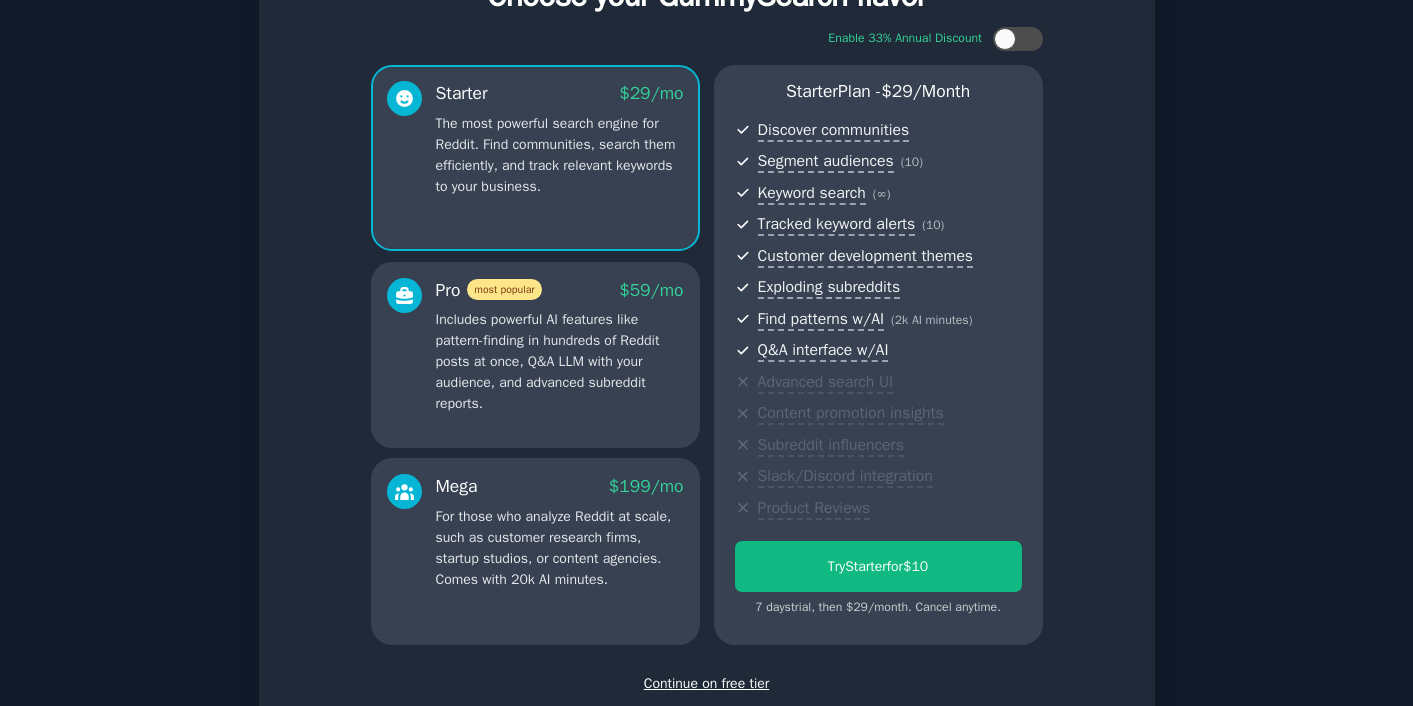 scroll, scrollTop: 116, scrollLeft: 0, axis: vertical 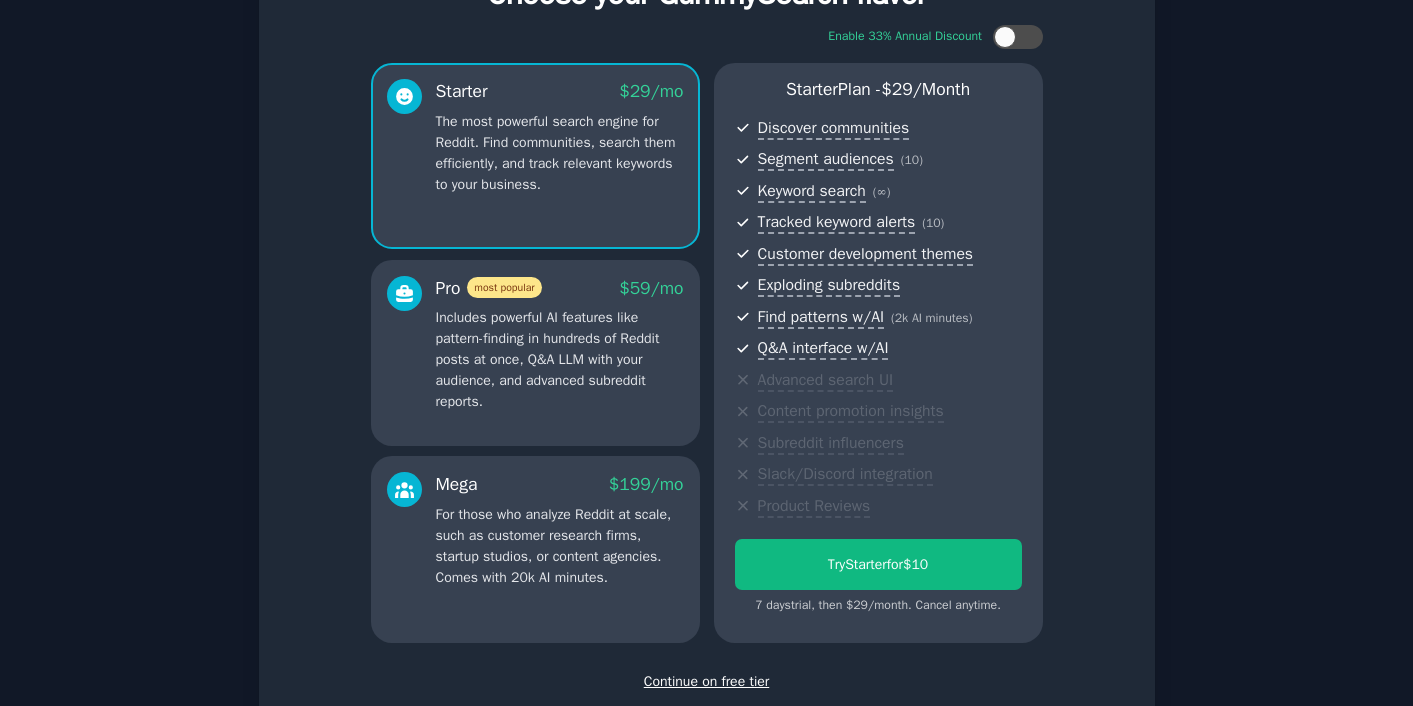click on "Continue on free tier" at bounding box center (707, 681) 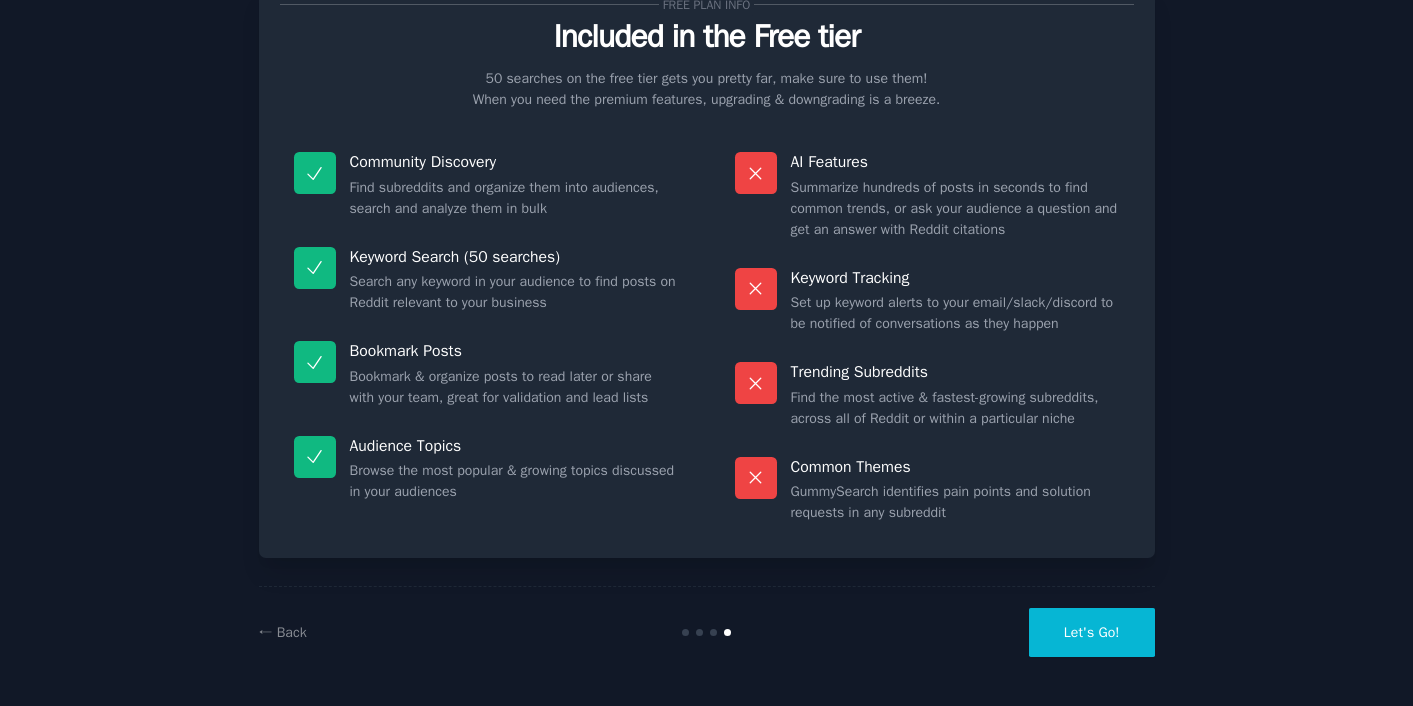 click on "Let's Go!" at bounding box center (1092, 632) 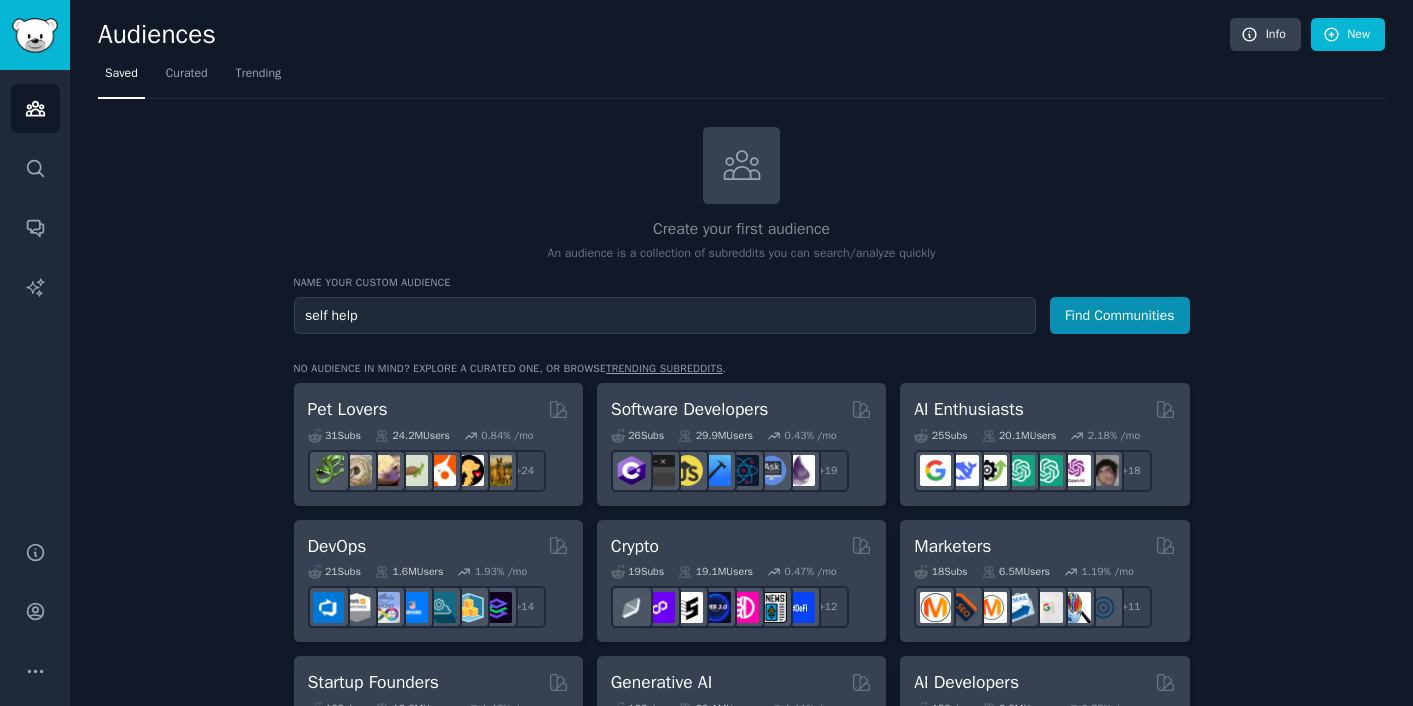 type on "self help" 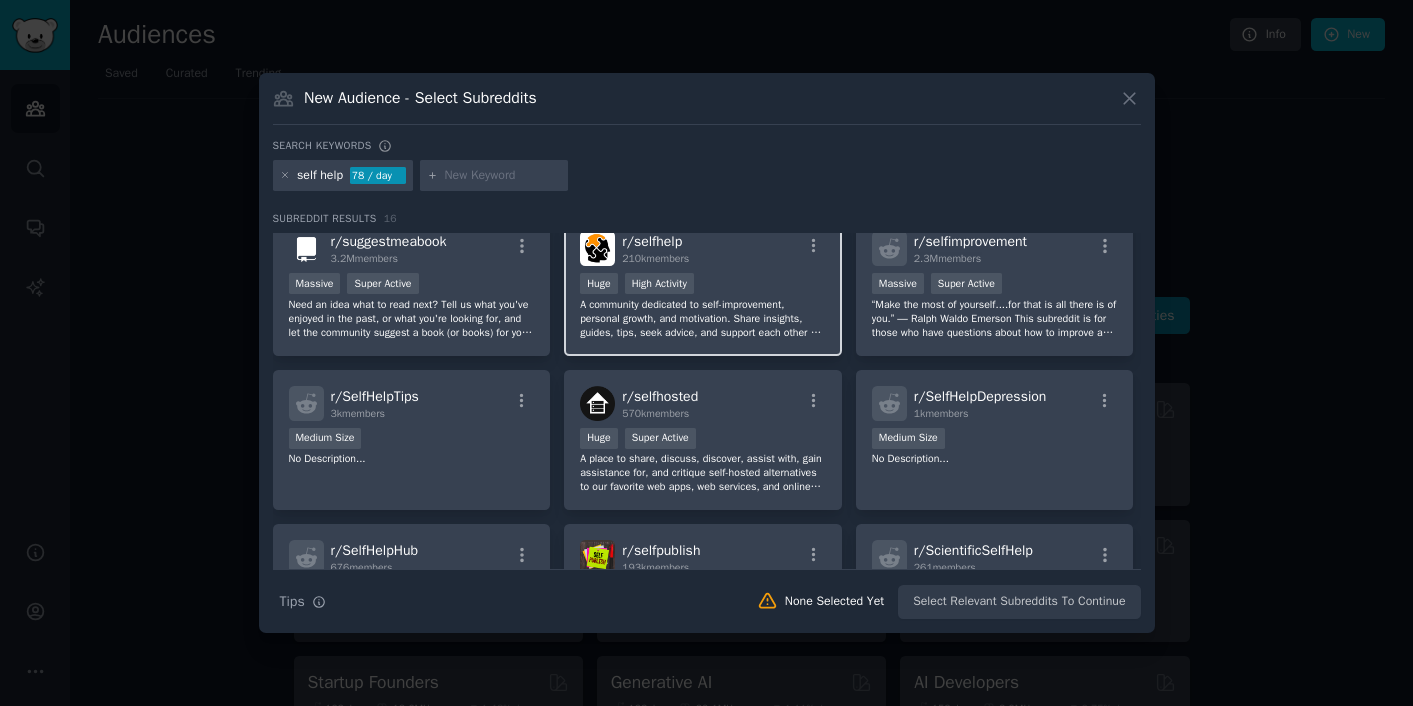 scroll, scrollTop: 0, scrollLeft: 0, axis: both 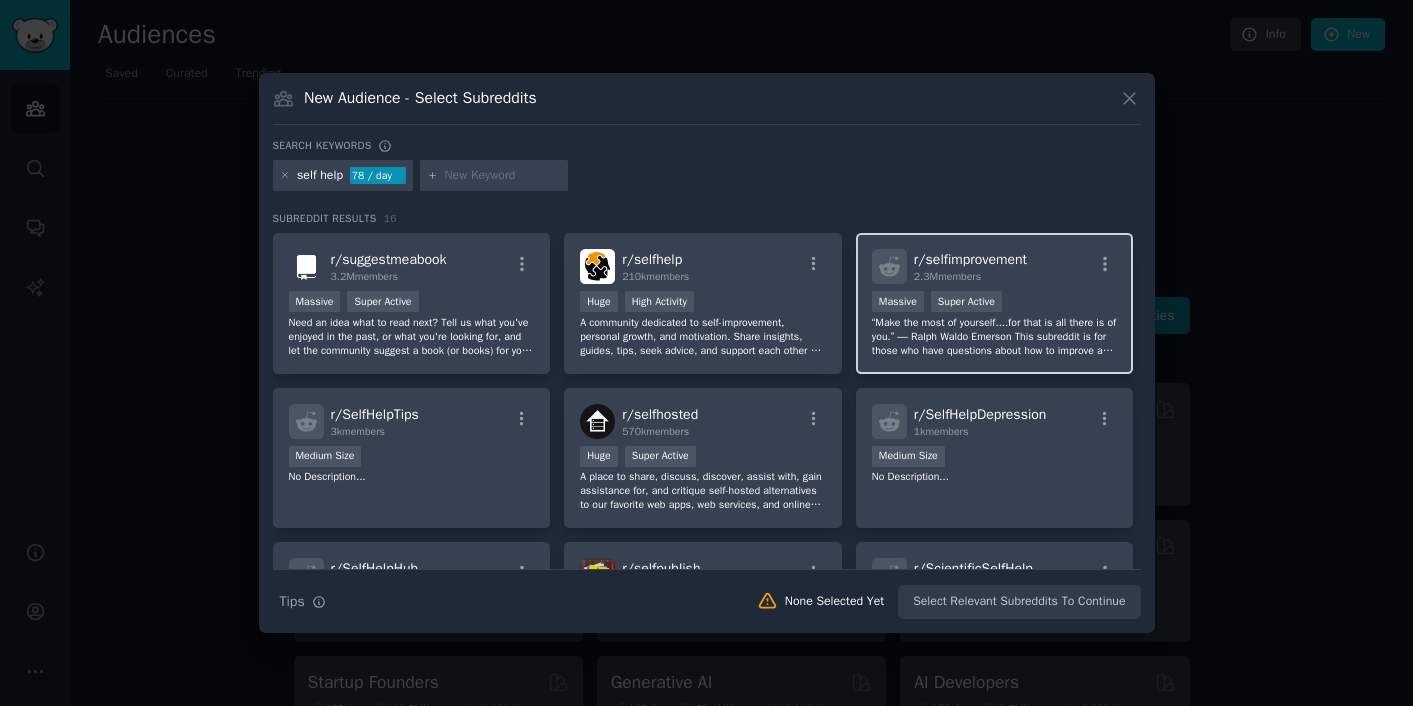 click on "r/ selfimprovement" at bounding box center [970, 259] 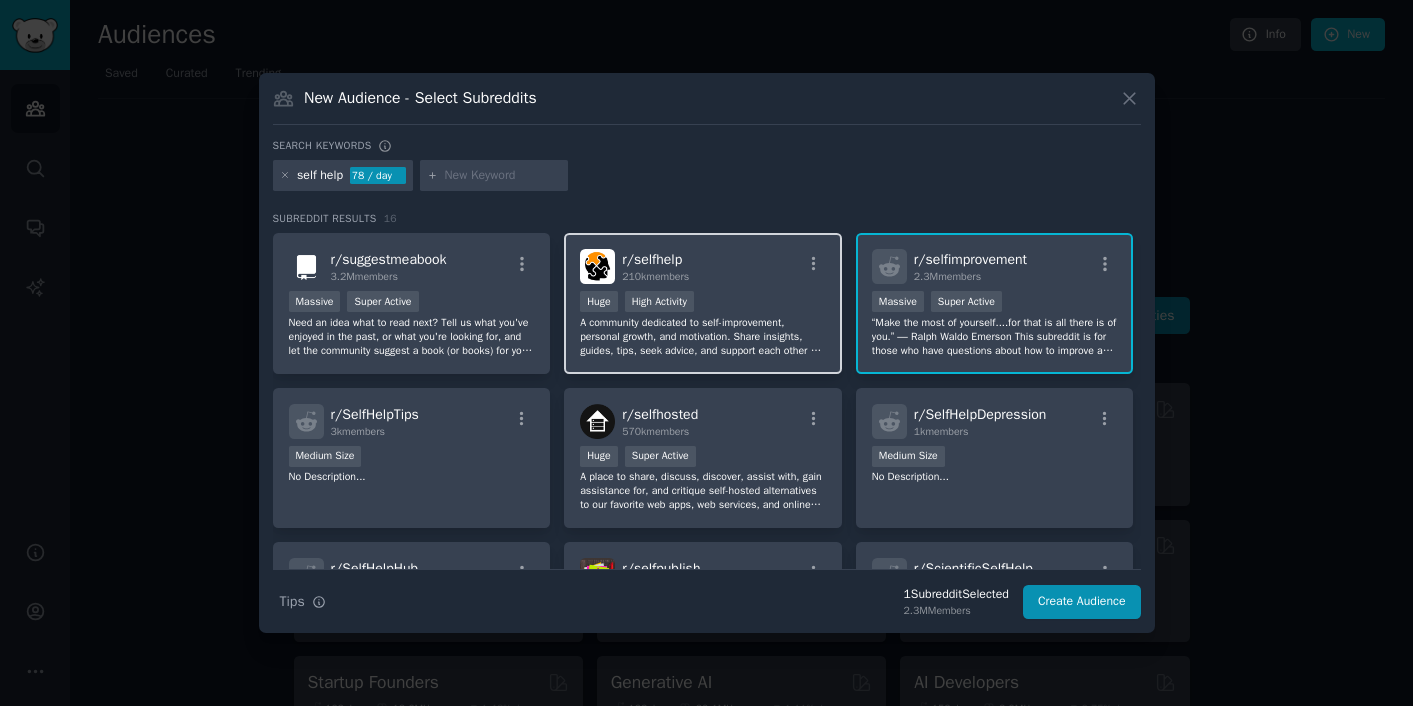 click on "A community dedicated to self-improvement, personal growth, and motivation. Share insights, guides, tips, seek advice, and support each other on the journey to becoming your best self." at bounding box center [703, 337] 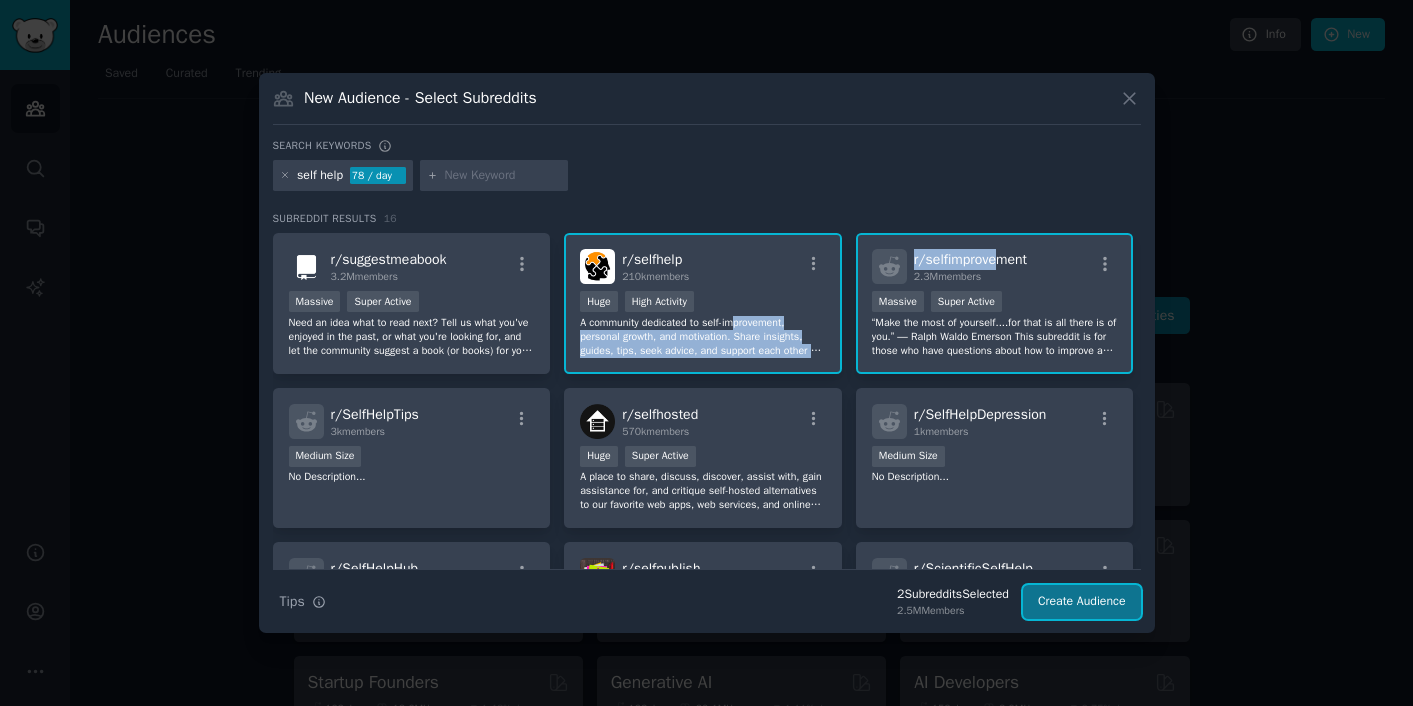 click on "Create Audience" at bounding box center [1082, 602] 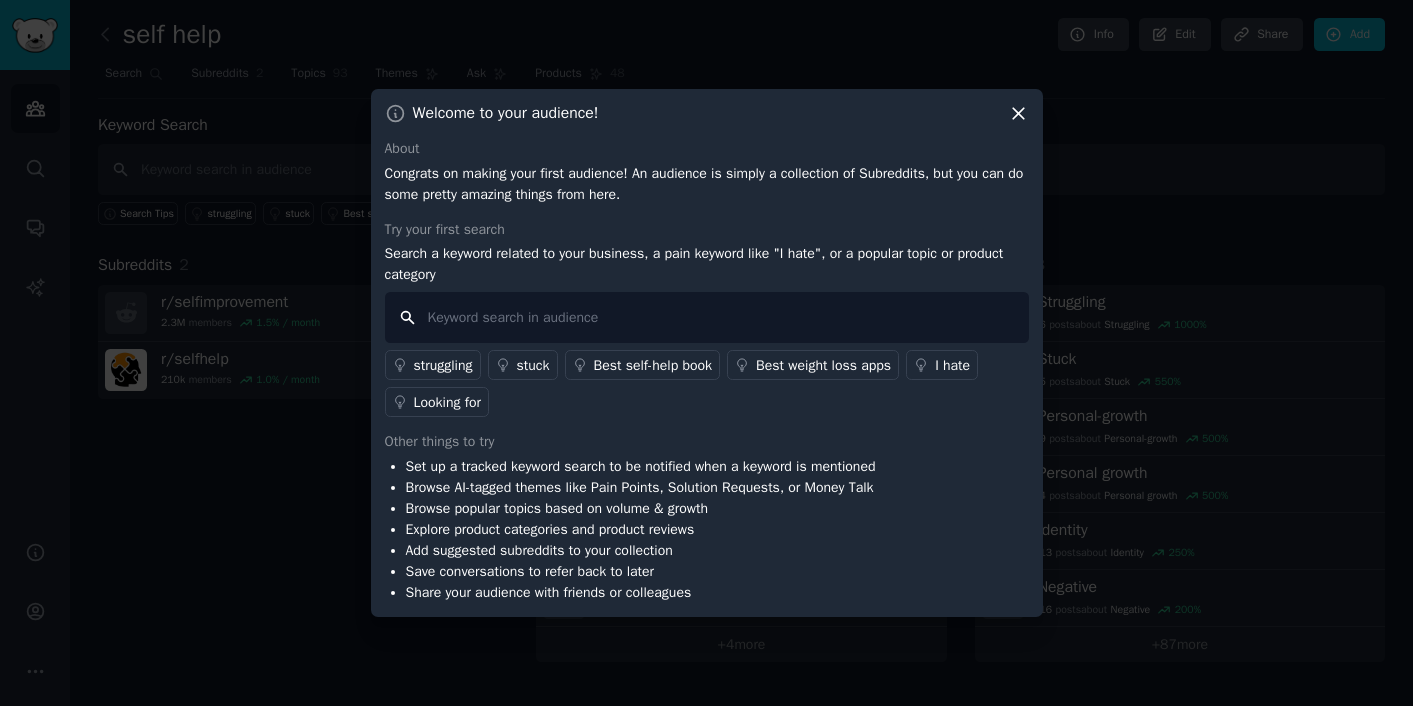 click at bounding box center (707, 317) 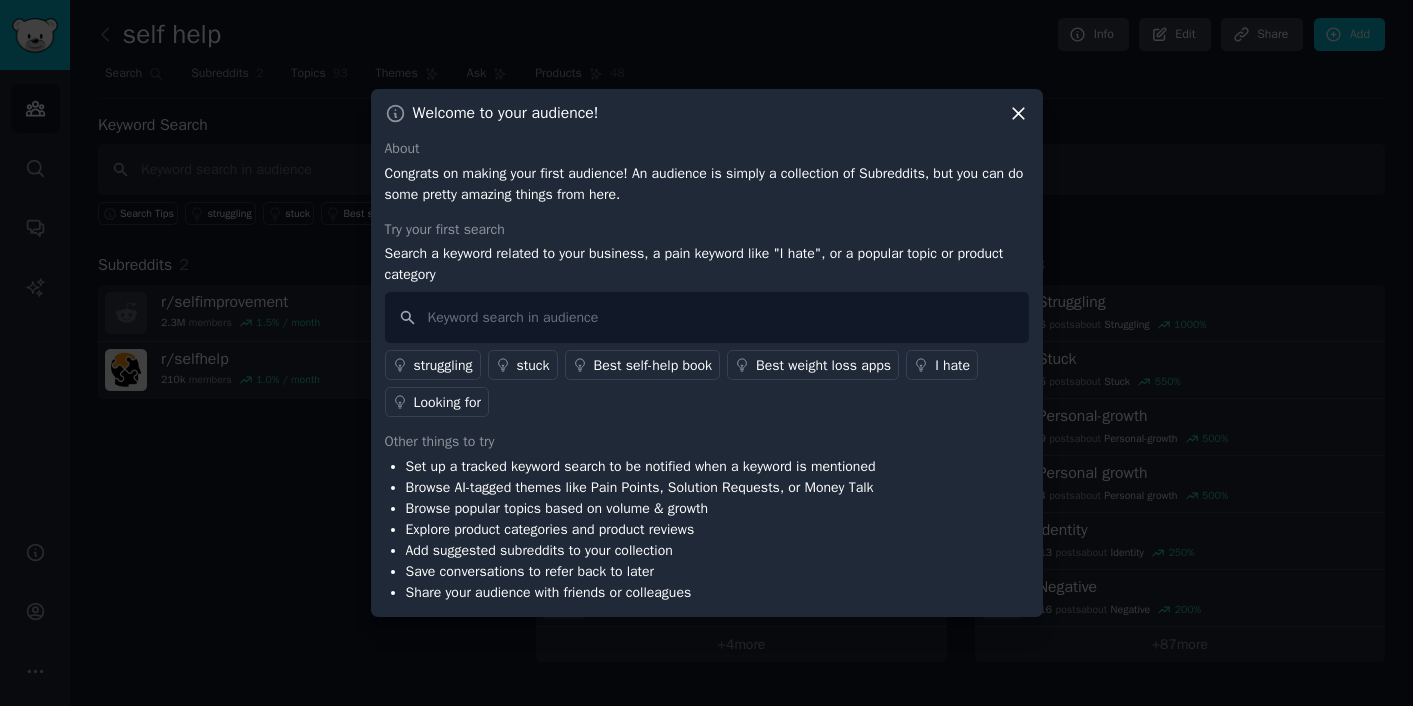 click on "Looking for" at bounding box center (447, 402) 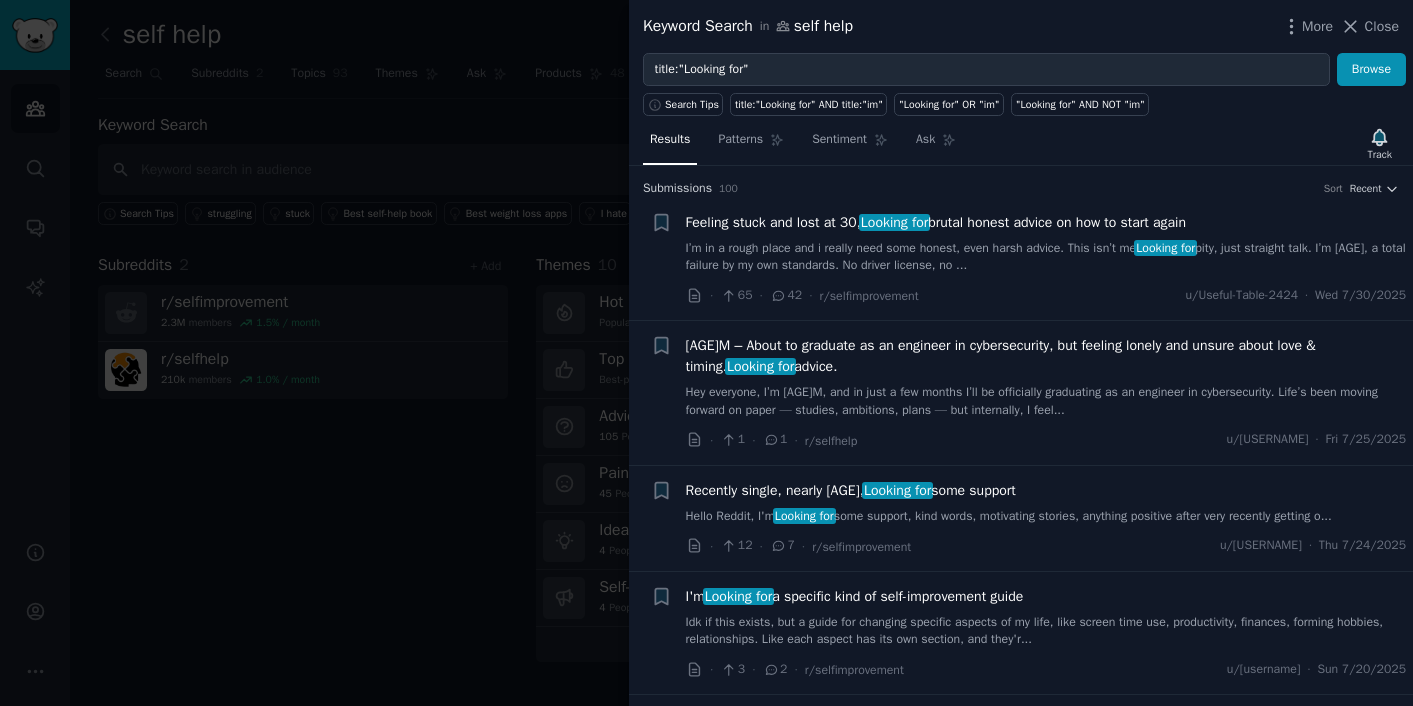 click on "Feeling stuck and lost at [AGE],  Looking for  brutal honest advice on how to start again" at bounding box center (936, 222) 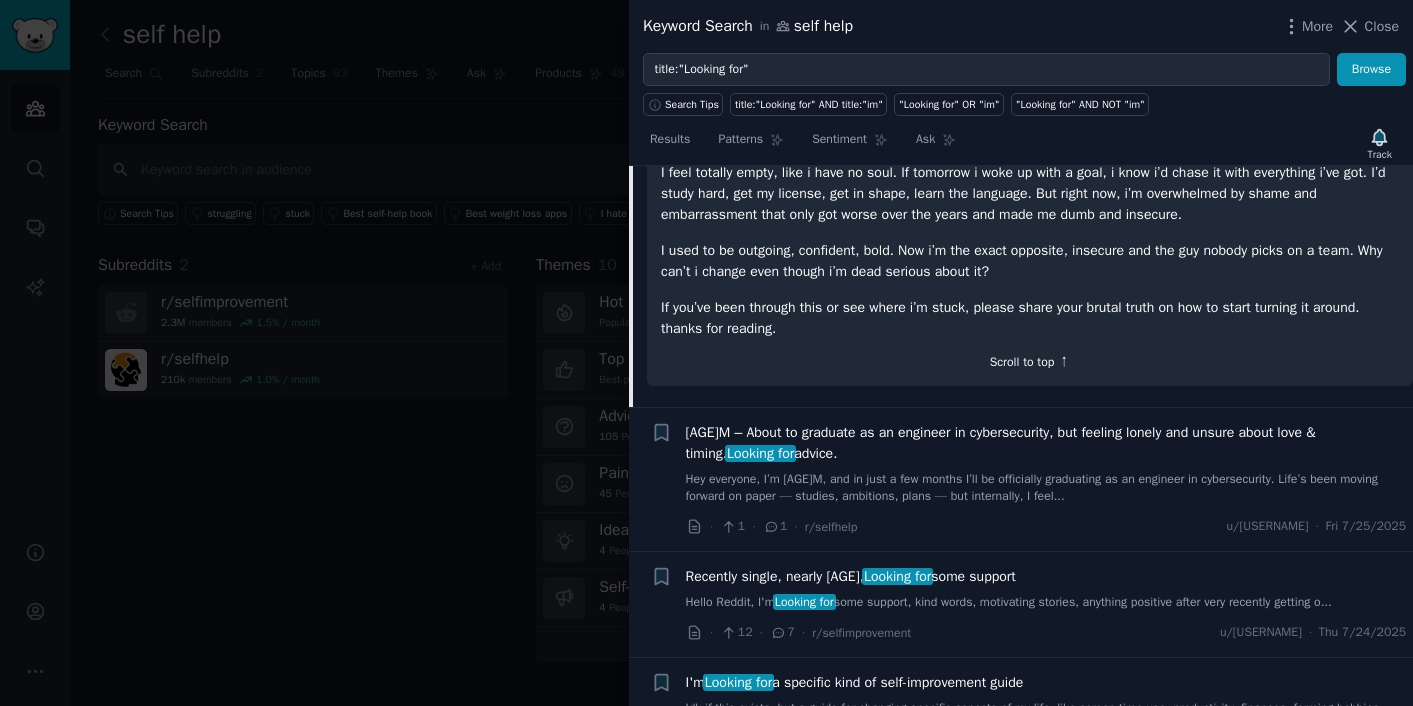 scroll, scrollTop: 566, scrollLeft: 0, axis: vertical 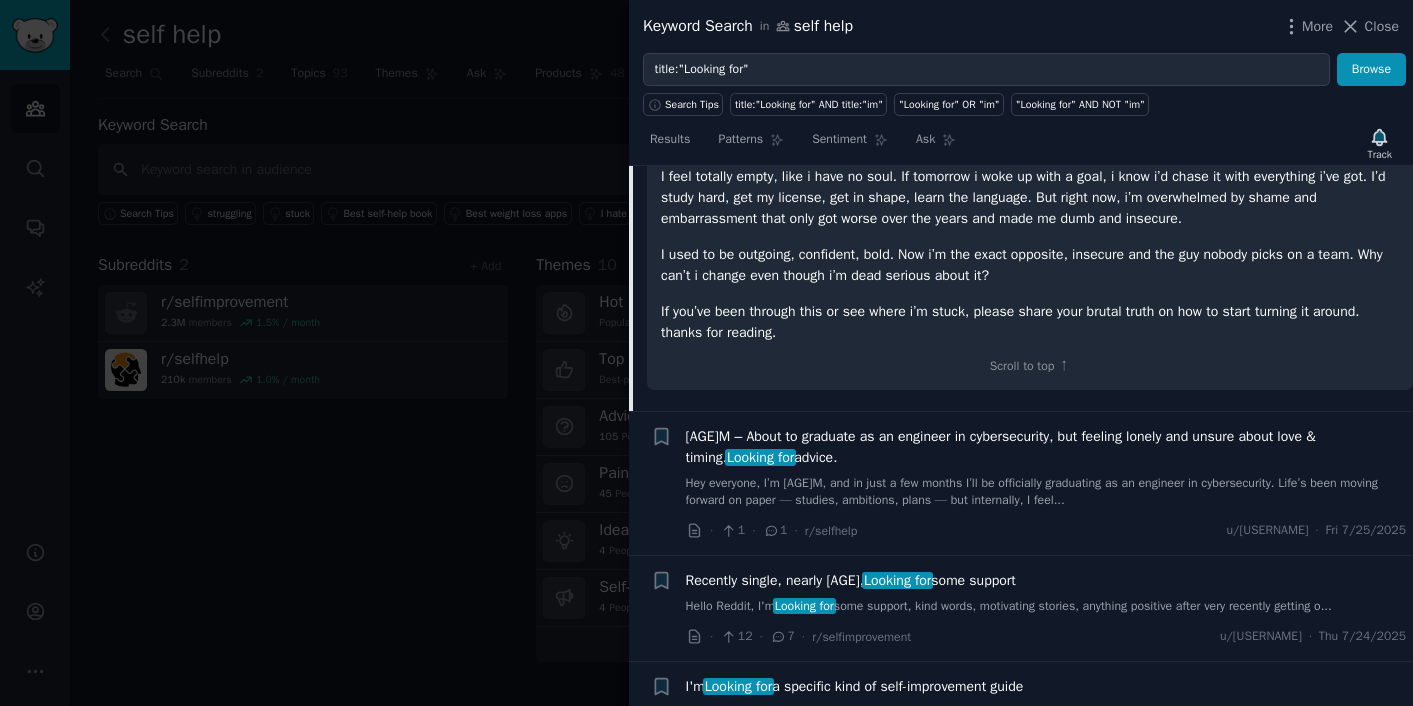 click on "I’m in a rough place and i really need some honest, even harsh advice. This isn’t me Looking for  pity, just straight talk. I’m [AGE], a total failure by my own standards. No driver license, no diploma, moved to a new country [NUMBER] years ago to change my life and still haven’t learned the language properly. I’ve only had crappy jobs because of this.
What’s killing me is the feeling of having no purpose at all. Honestly, i don’t care about anything. If it was up to me, i’d do absolutely nothing all day long. Don’t get me wrong, i’ve never had serious mental health issues, no drama with friends or family, just a normal life so far.
But this constant need to find my place in the world has wrecked every decision i’ve made. I never push myself fully at anything. I settle for the bare minimum, not because i want to but because that’s all i give. Now i’m paying the price for it." at bounding box center (1030, 98) 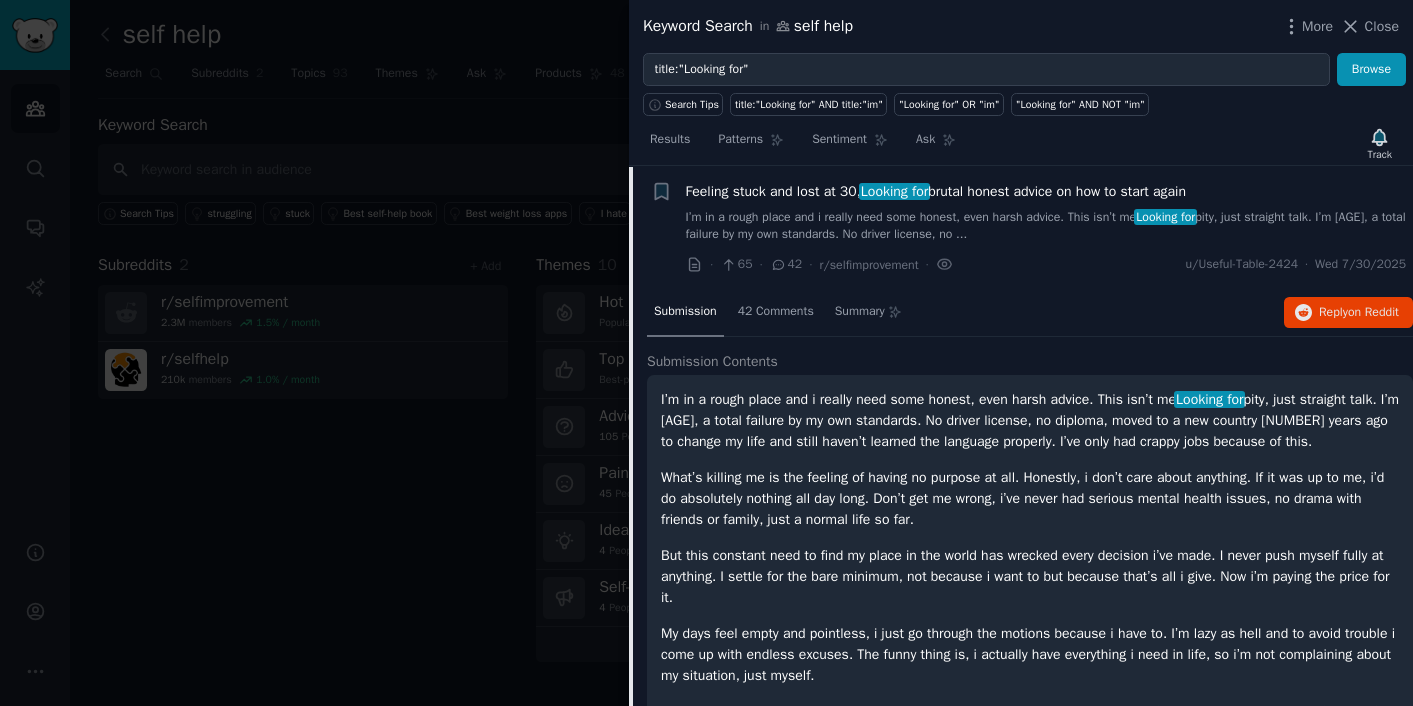 scroll, scrollTop: 43, scrollLeft: 0, axis: vertical 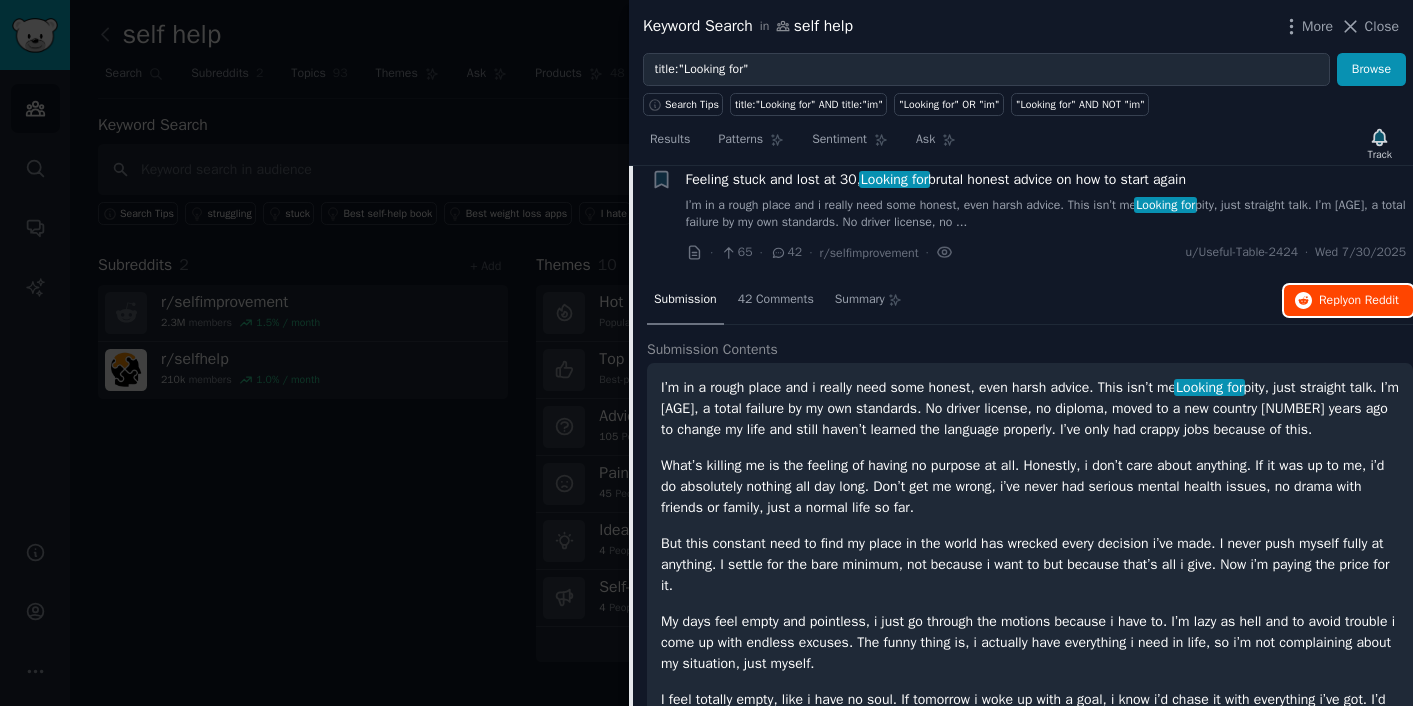 click on "Reply  on Reddit" at bounding box center (1359, 301) 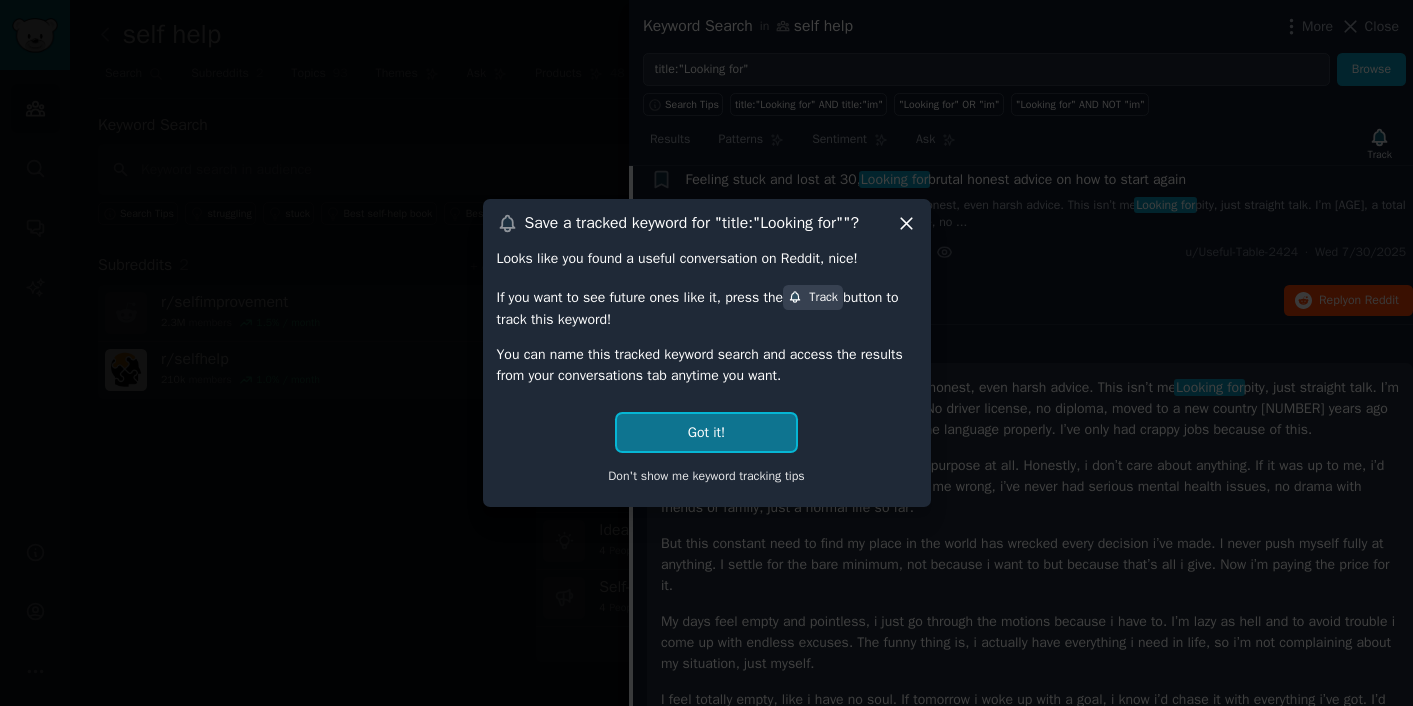click on "Got it!" at bounding box center (706, 432) 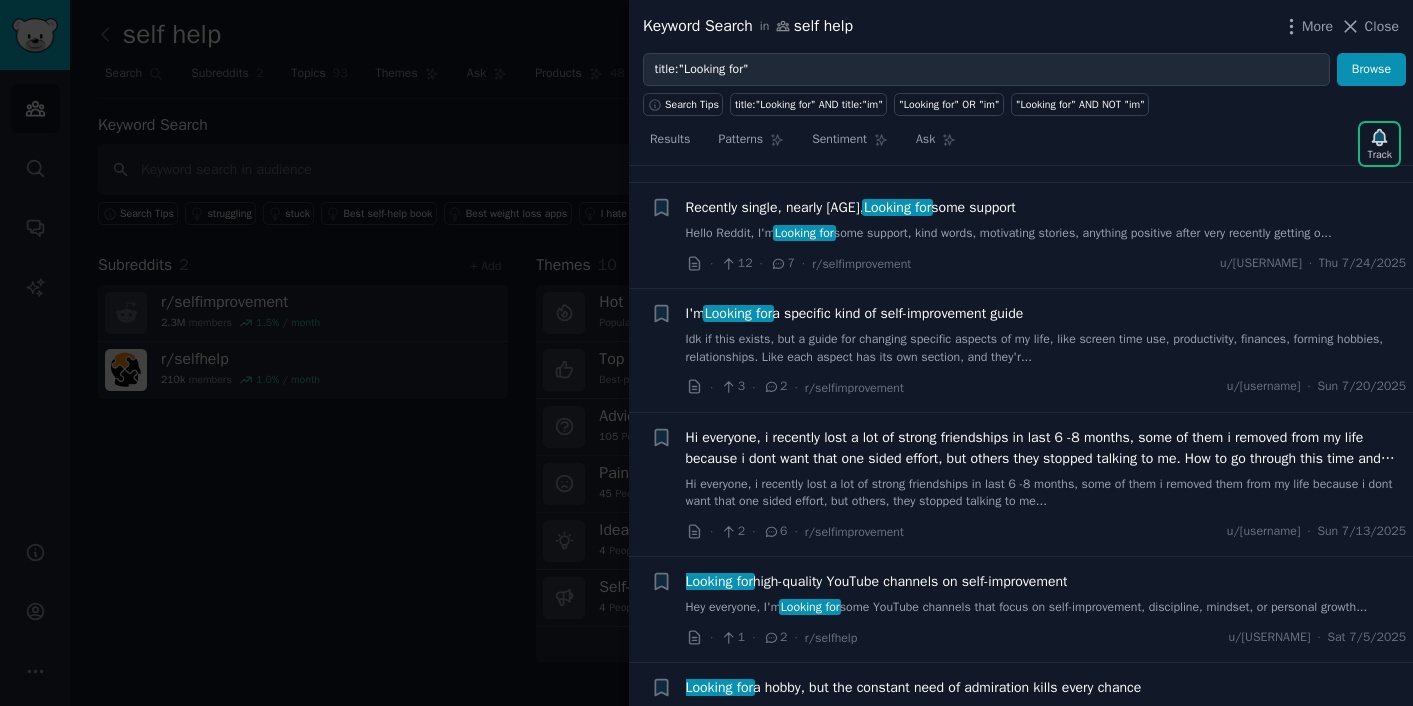 scroll, scrollTop: 944, scrollLeft: 0, axis: vertical 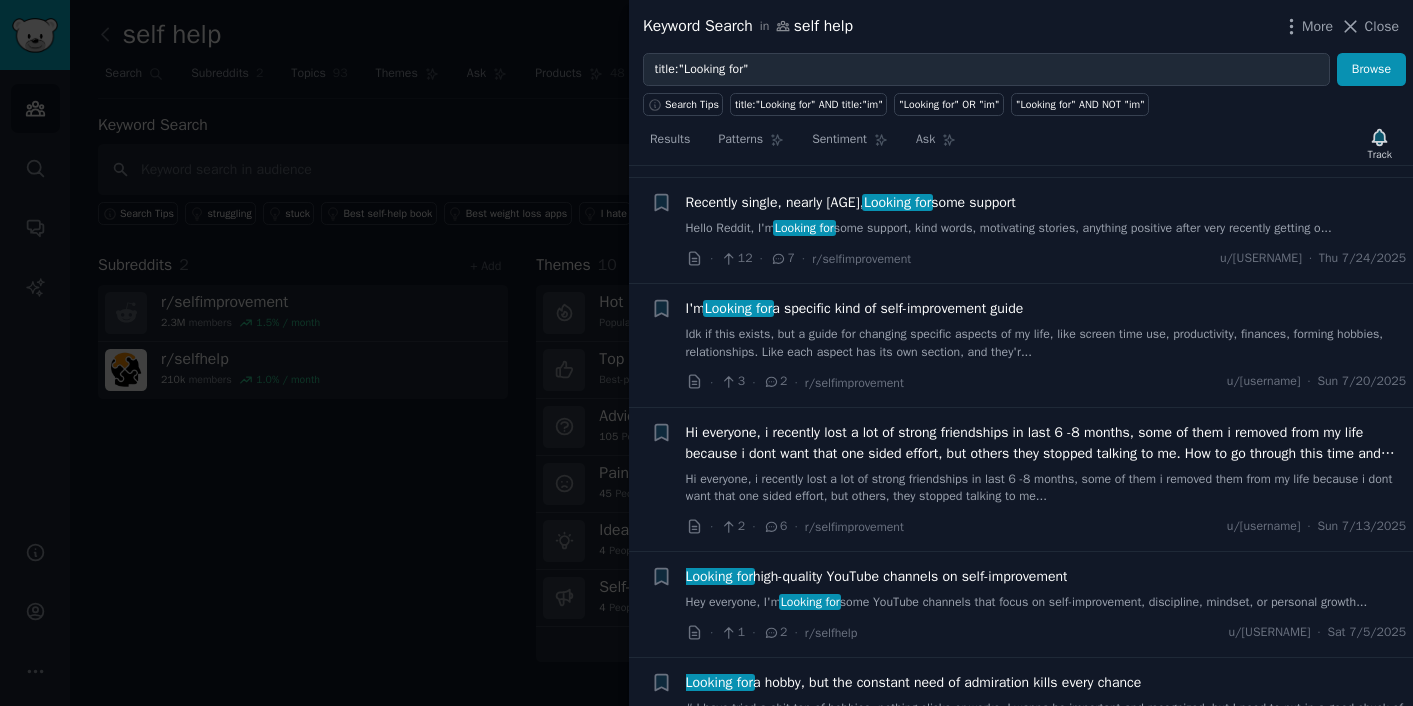 click on "Hello Reddit,
I'm Looking for some support, kind words, motivating stories, anything positive after very recently getting o..." at bounding box center (1046, 229) 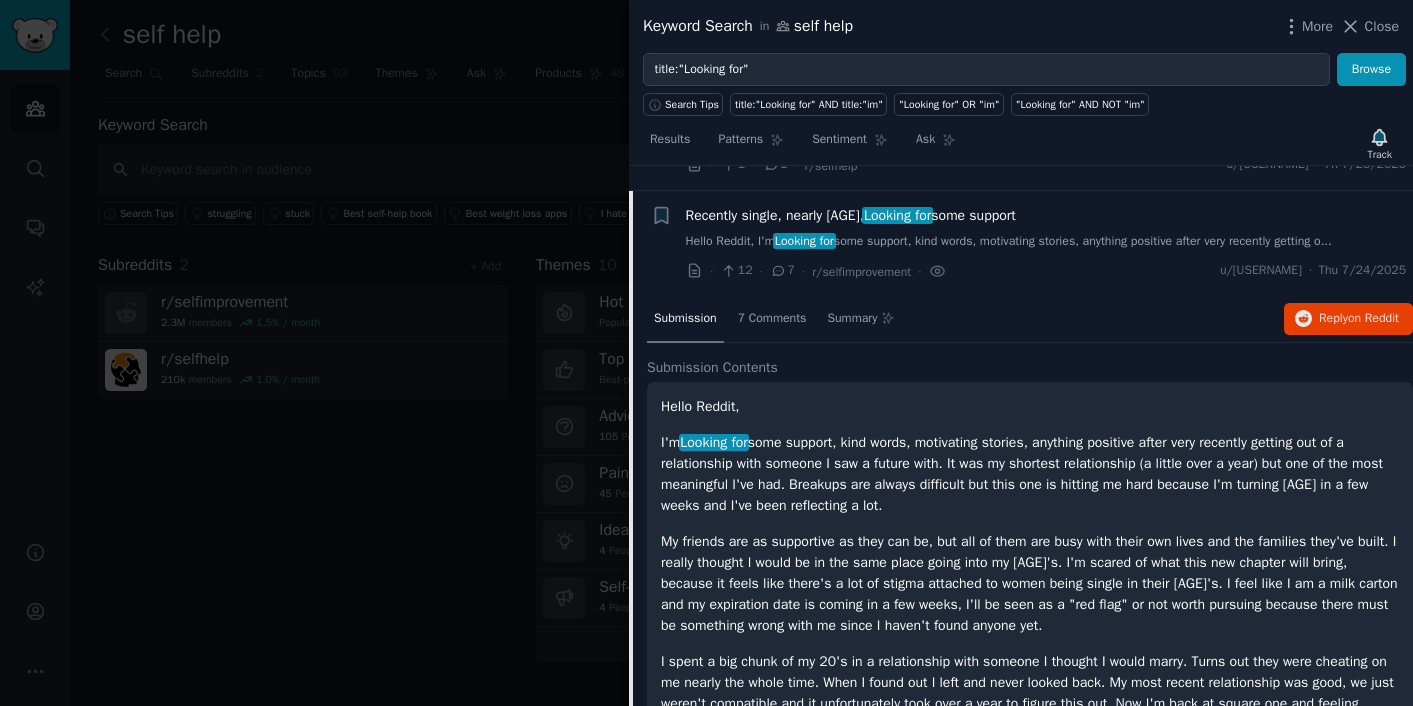scroll, scrollTop: 290, scrollLeft: 0, axis: vertical 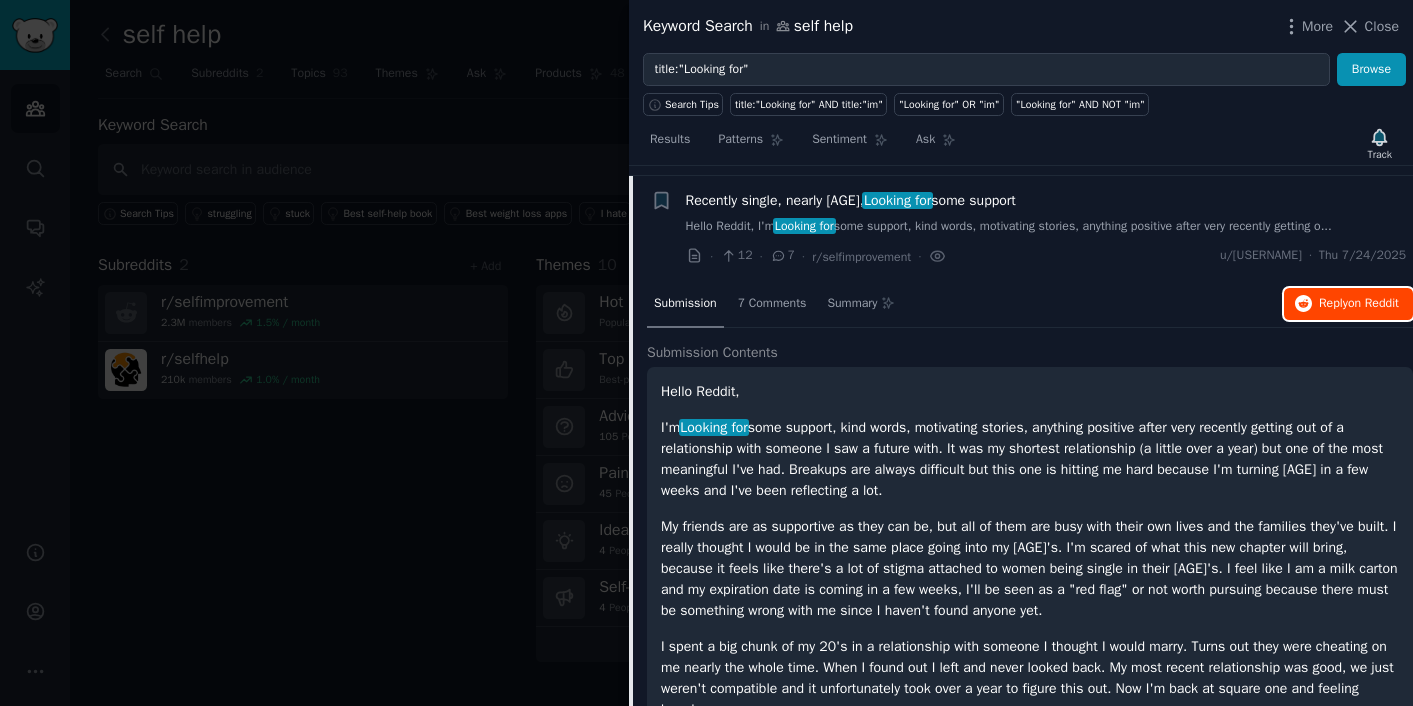 click on "Reply  on Reddit" at bounding box center [1359, 304] 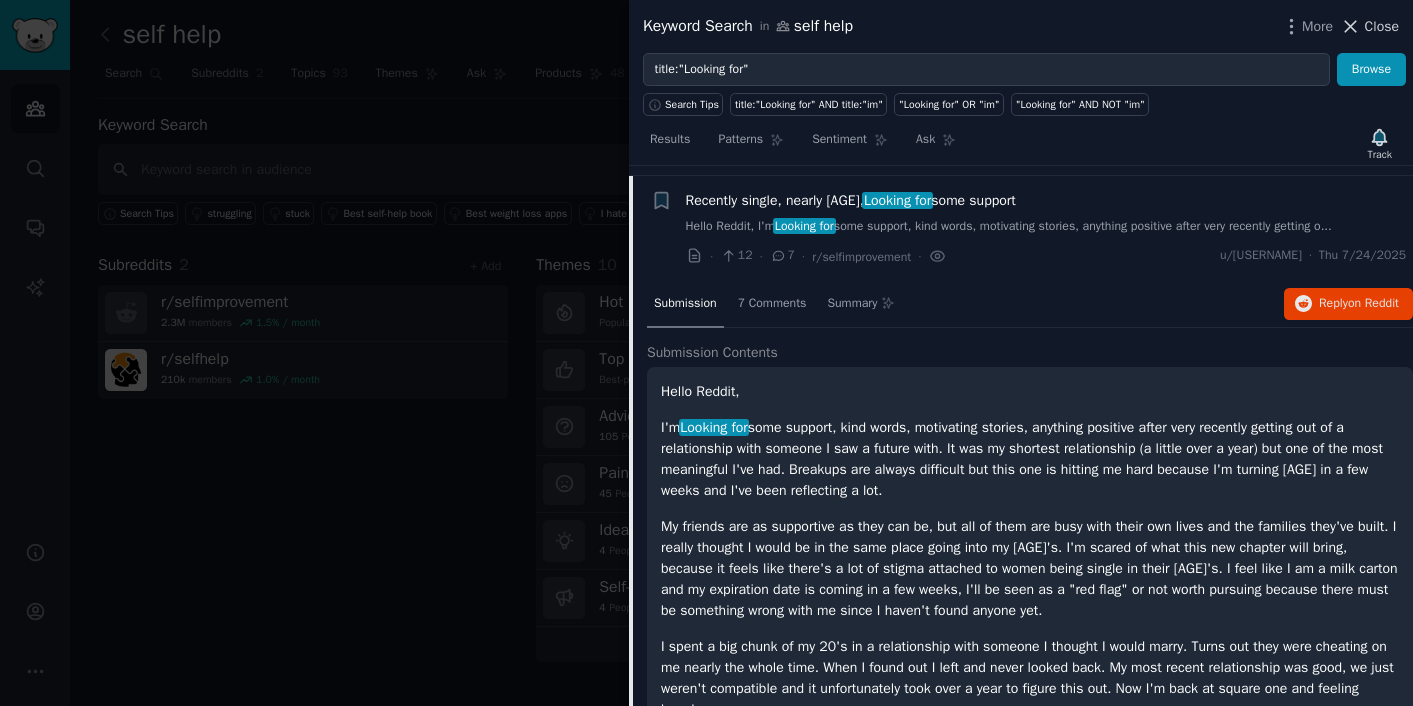 click on "Close" at bounding box center [1382, 26] 